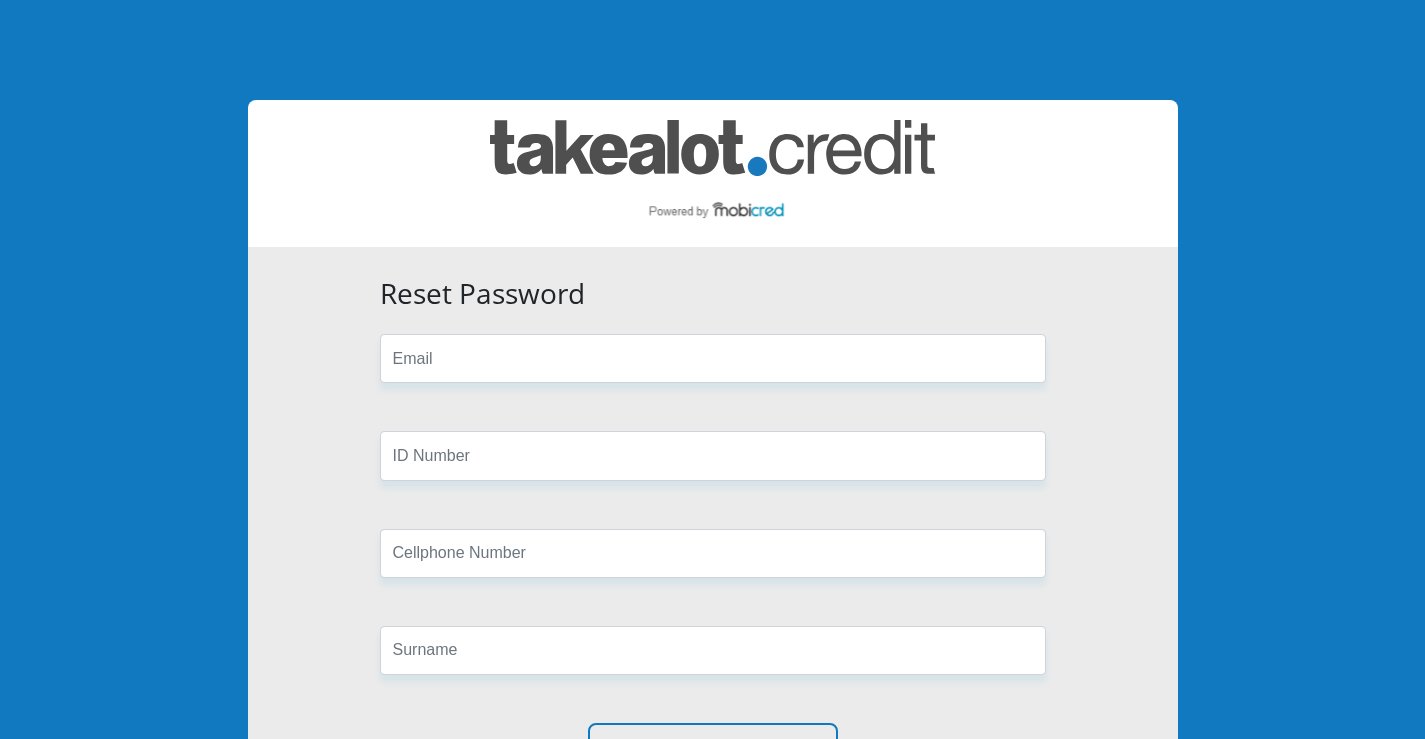 scroll, scrollTop: 100, scrollLeft: 0, axis: vertical 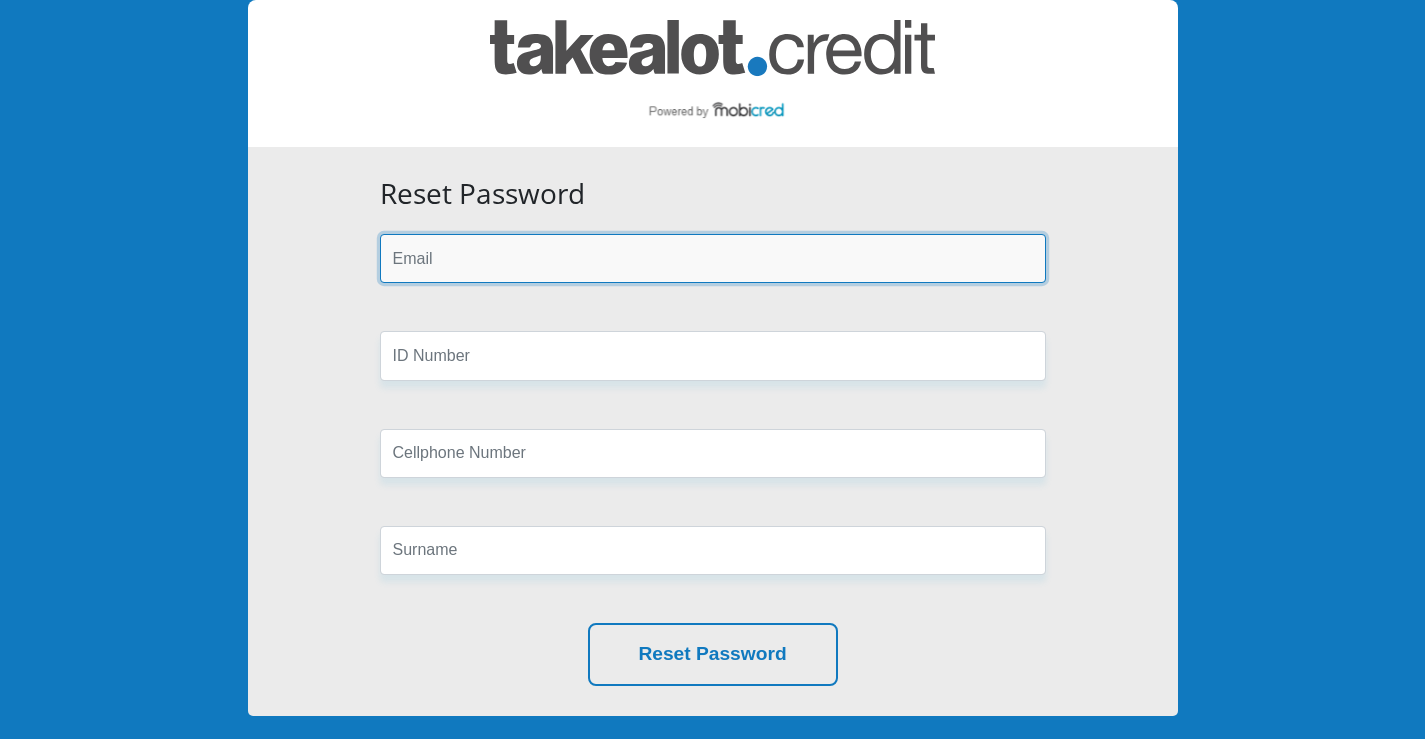 drag, startPoint x: 427, startPoint y: 273, endPoint x: 440, endPoint y: 271, distance: 13.152946 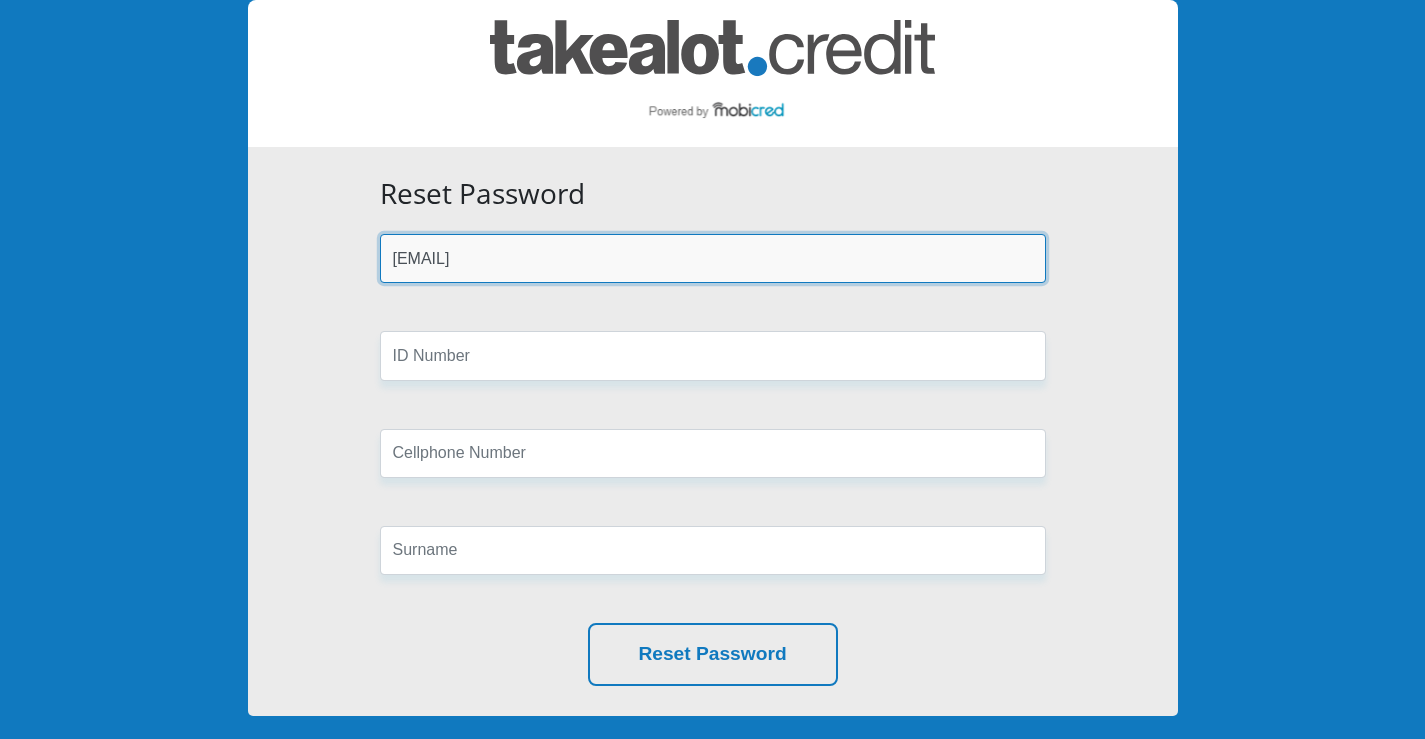 type on "[SSN]" 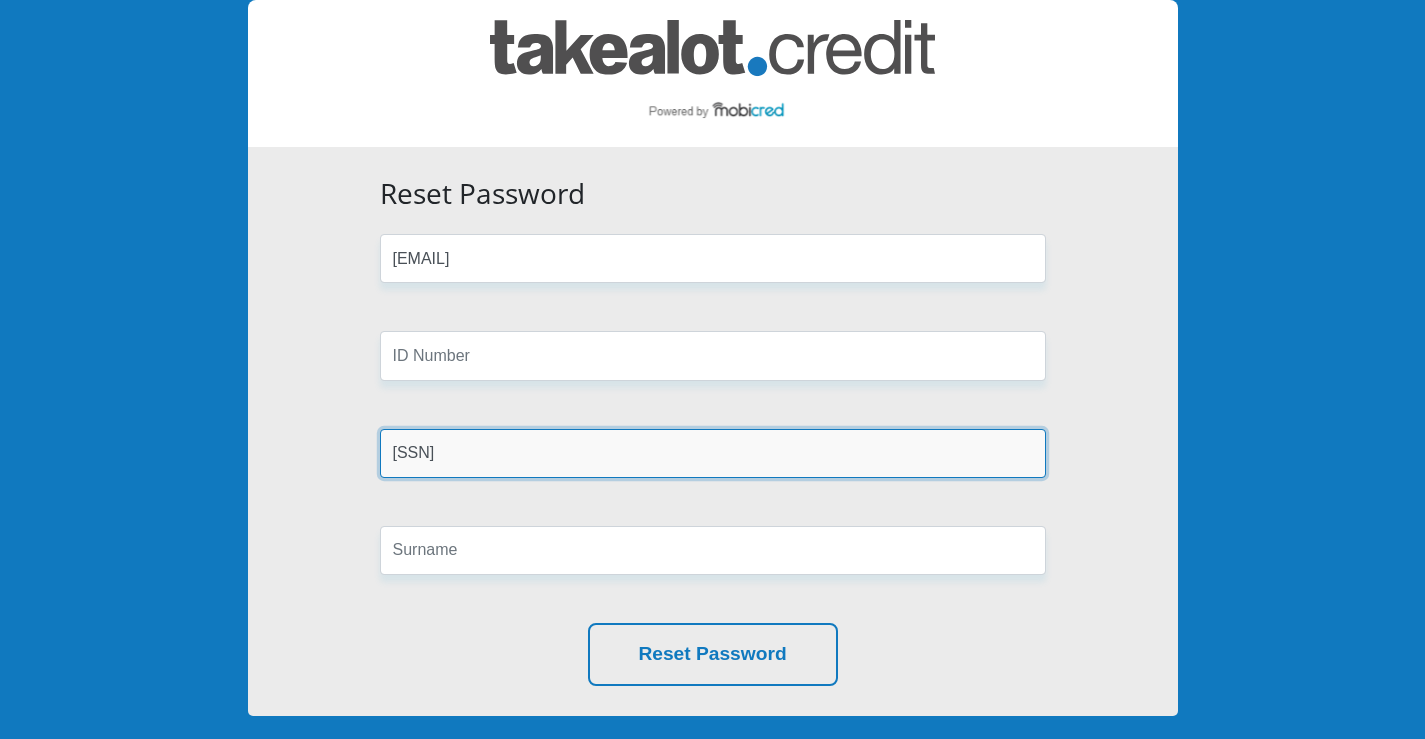 type on "[LAST]" 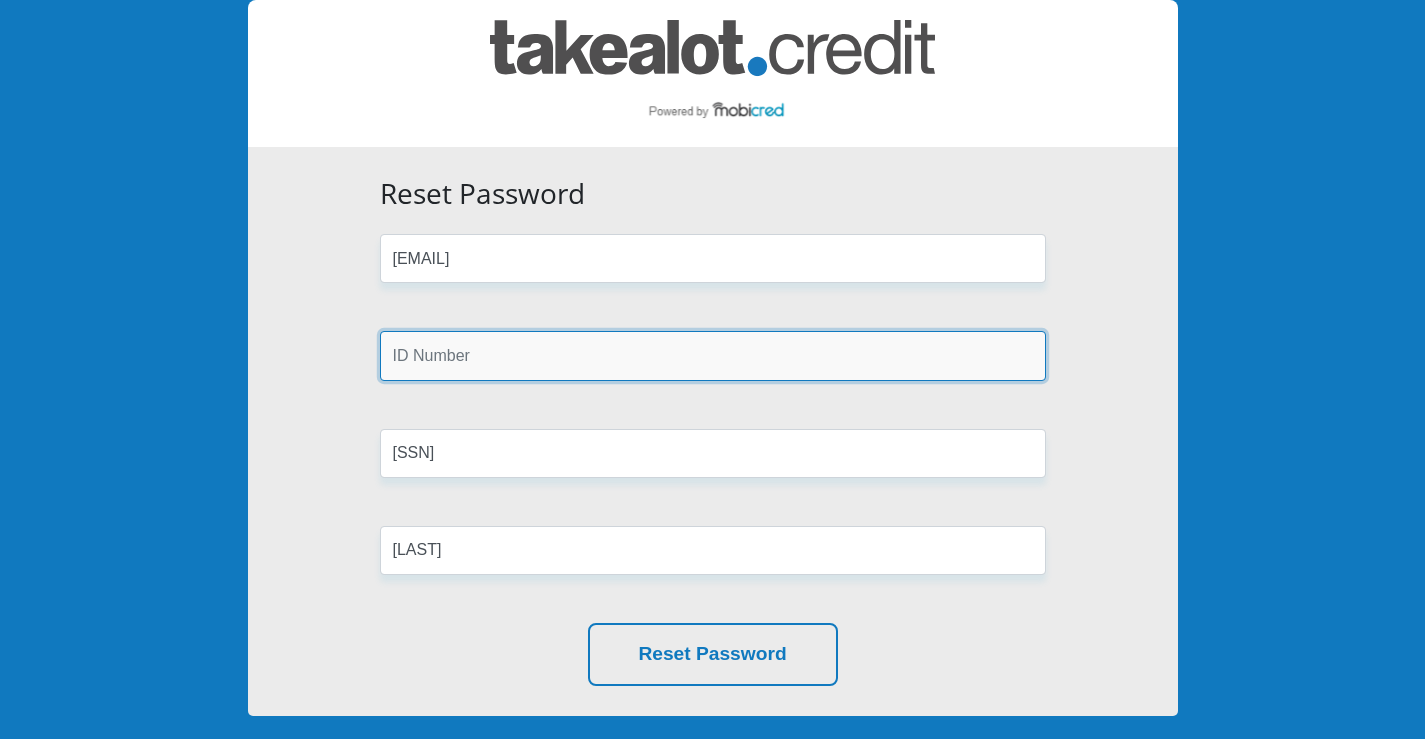 click at bounding box center (713, 355) 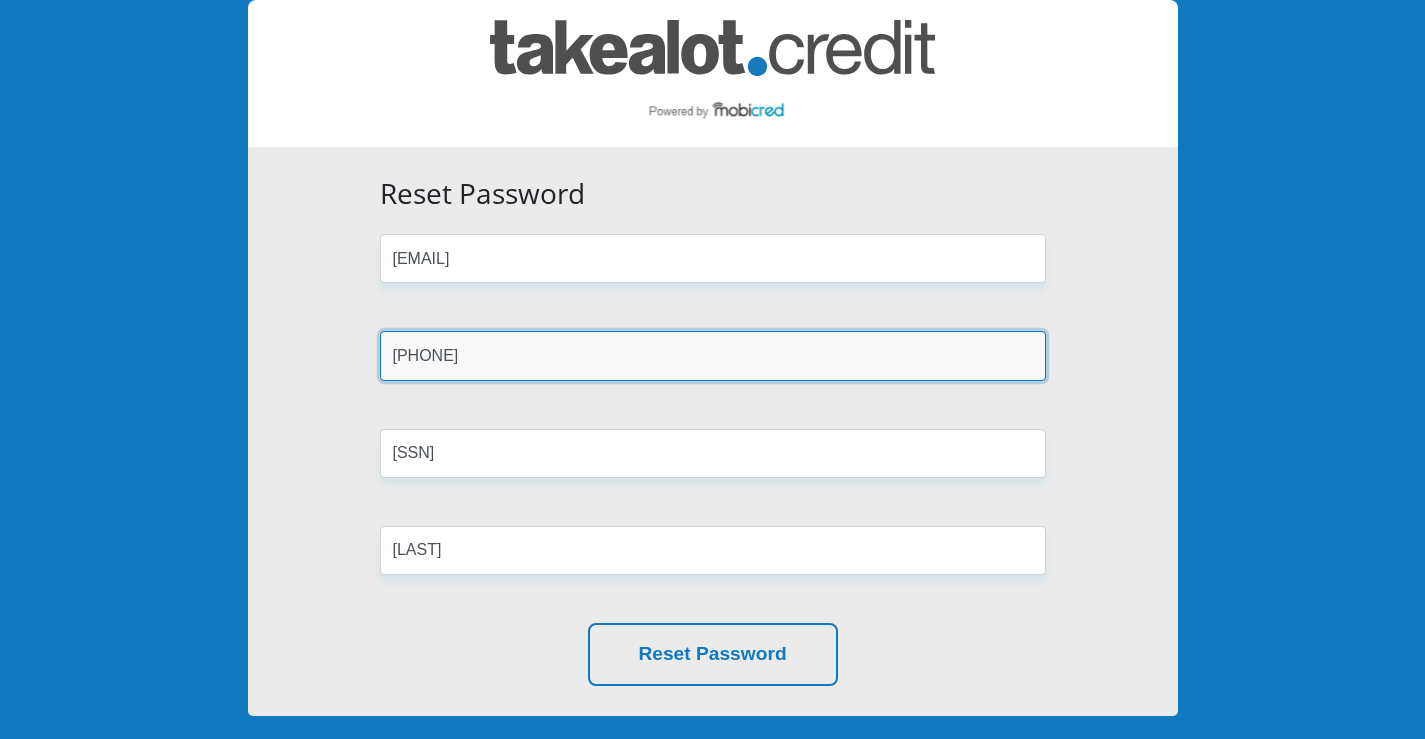 type on "[PHONE]" 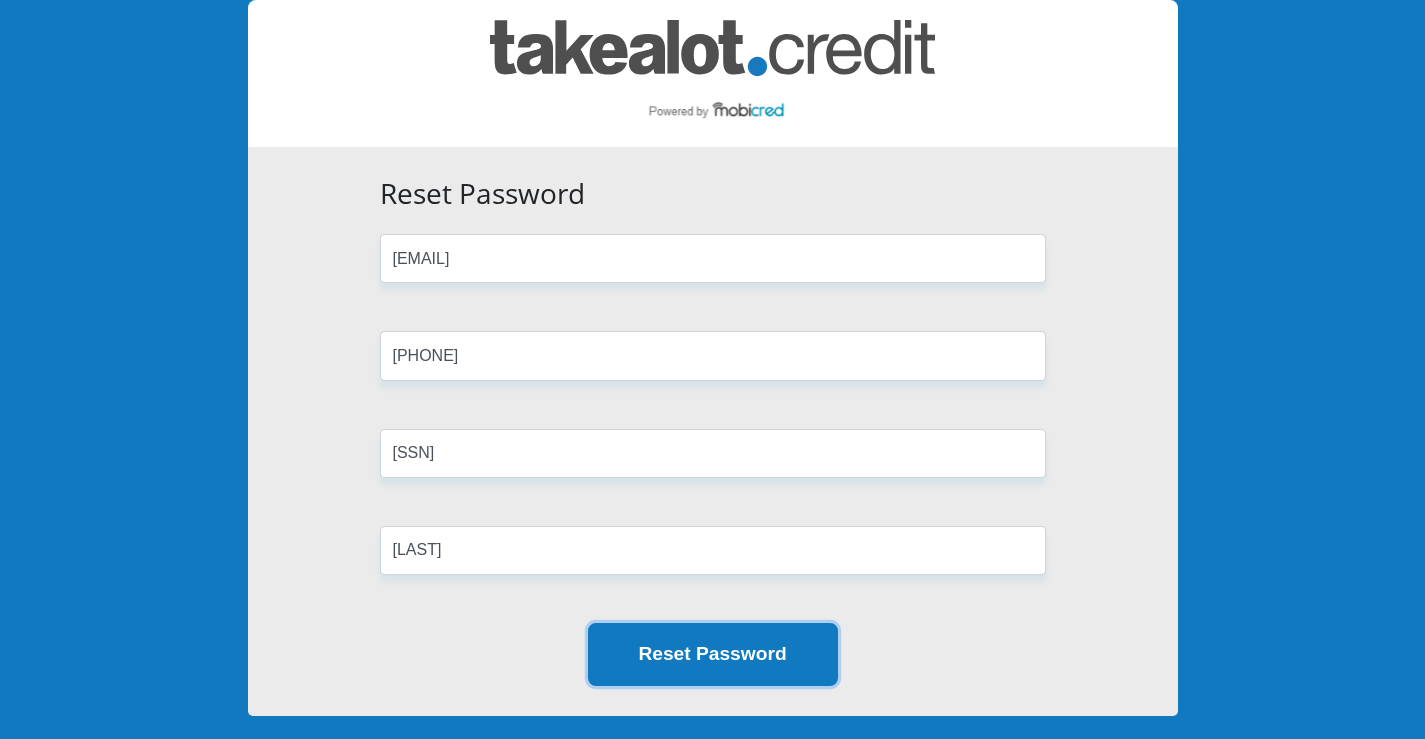 click on "Reset Password" at bounding box center [713, 654] 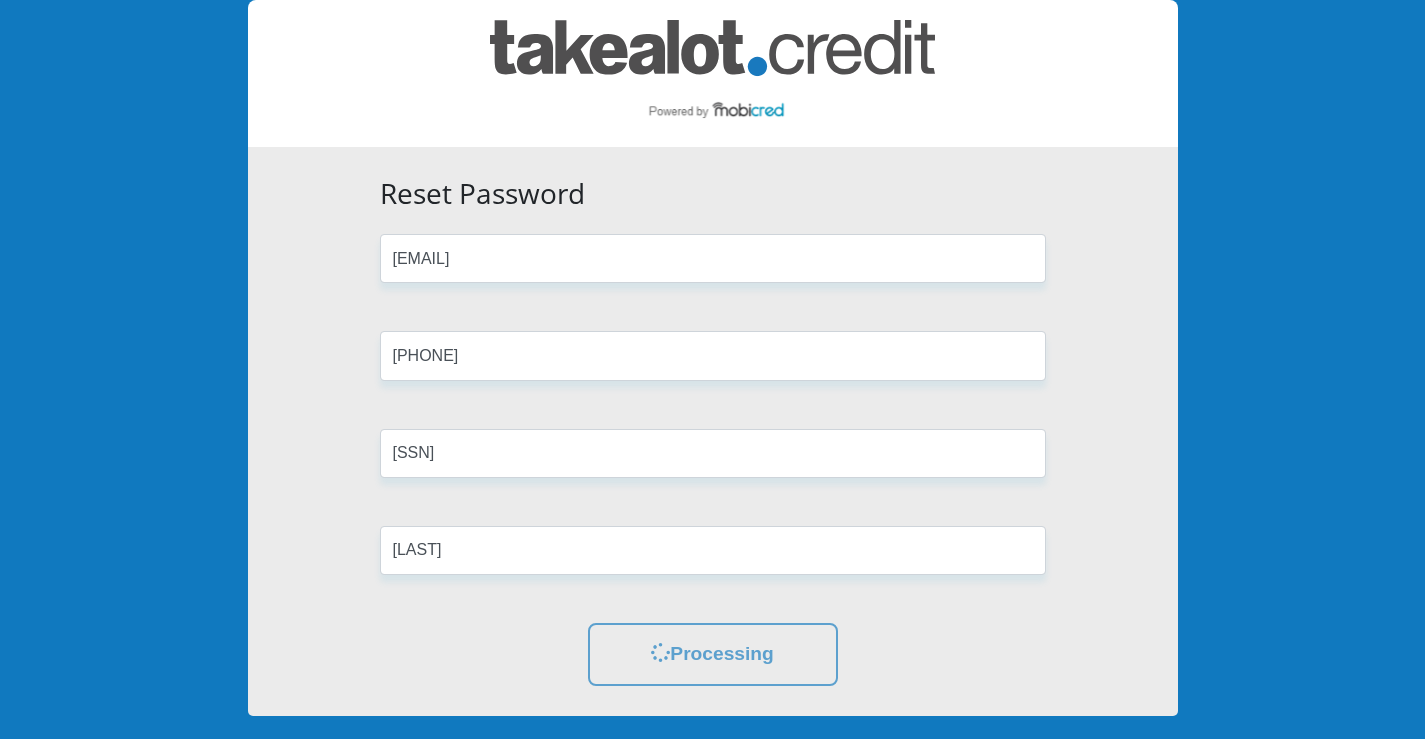 scroll, scrollTop: 0, scrollLeft: 0, axis: both 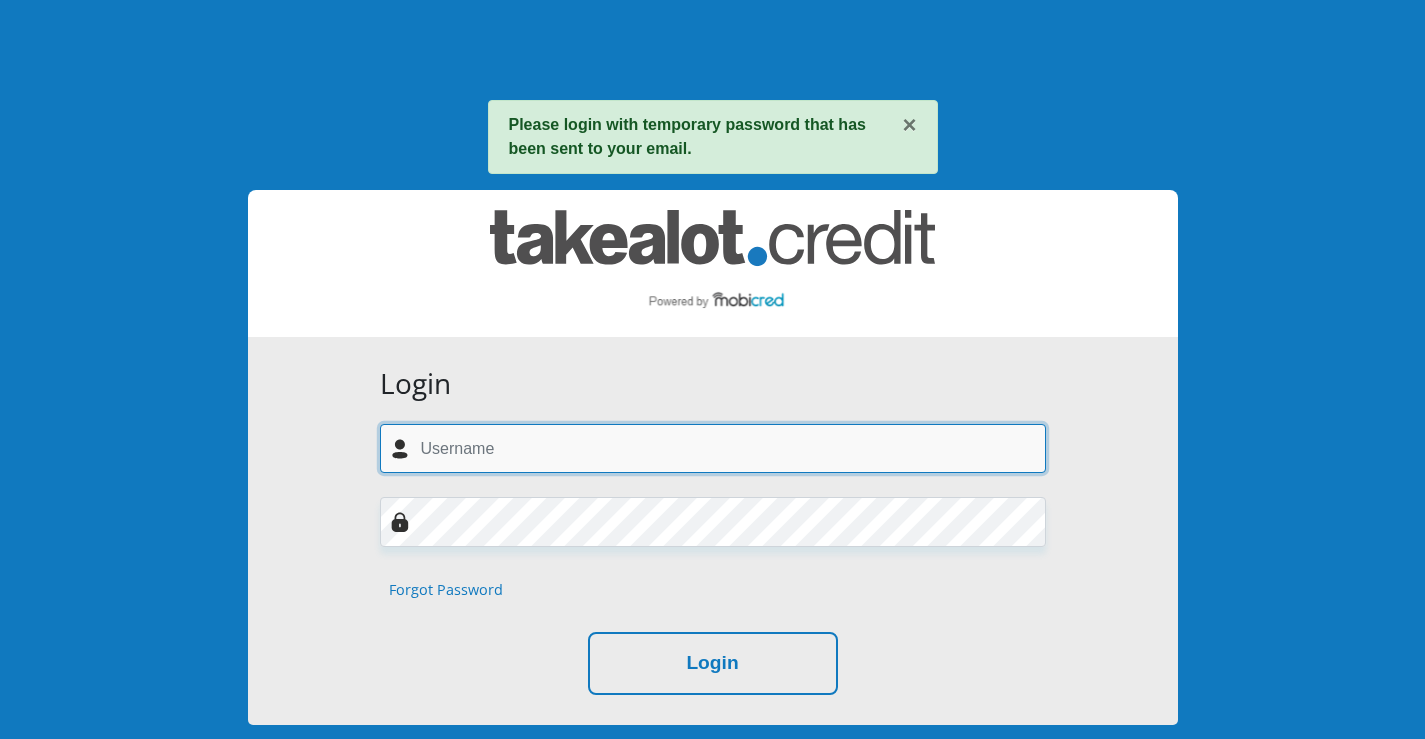 click at bounding box center [713, 448] 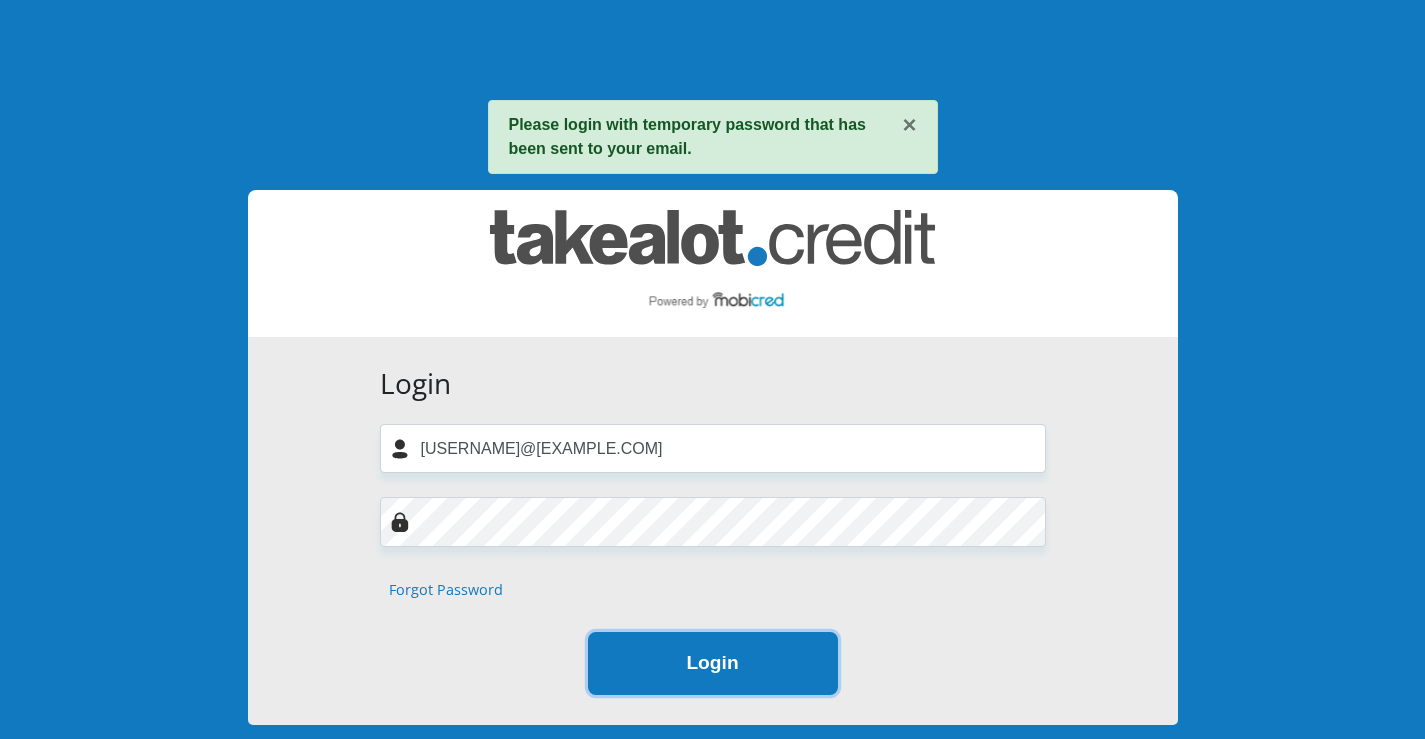 click on "Login" at bounding box center (713, 663) 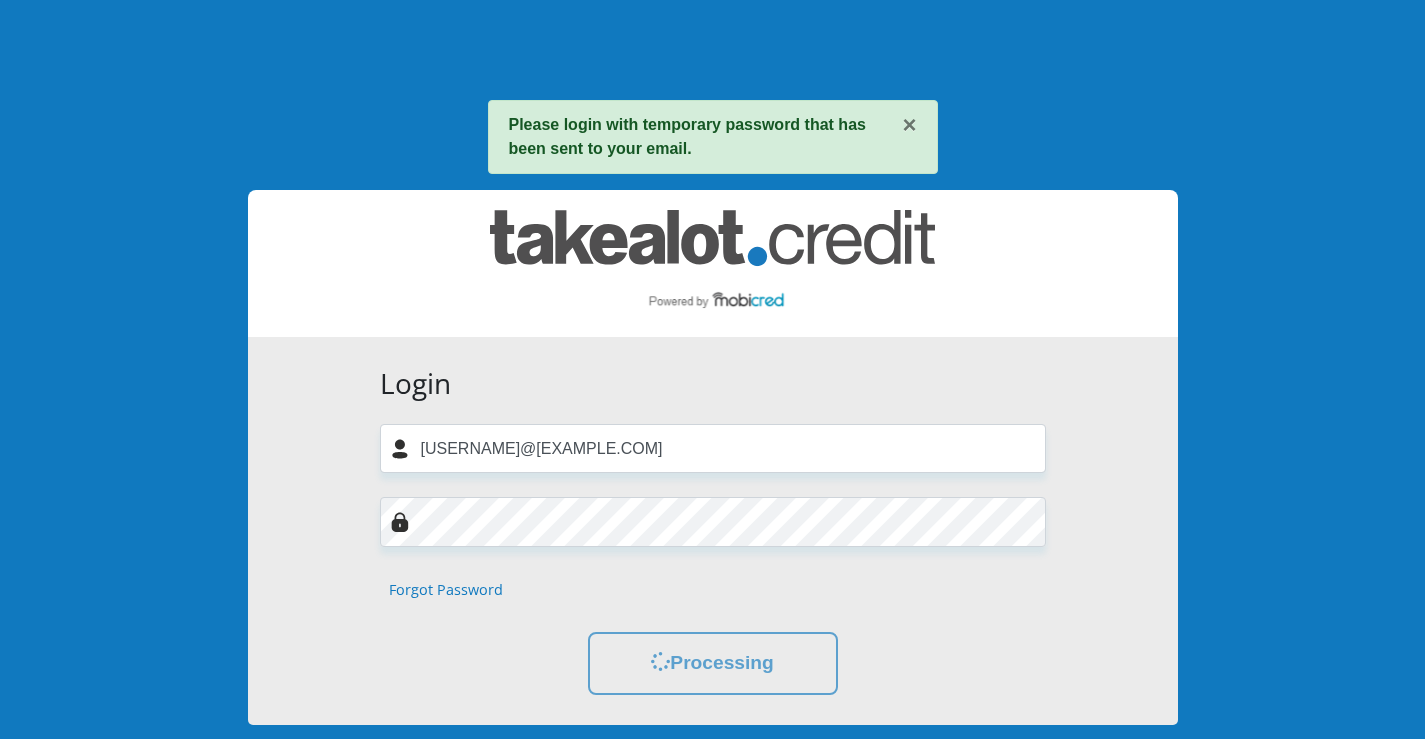 scroll, scrollTop: 0, scrollLeft: 0, axis: both 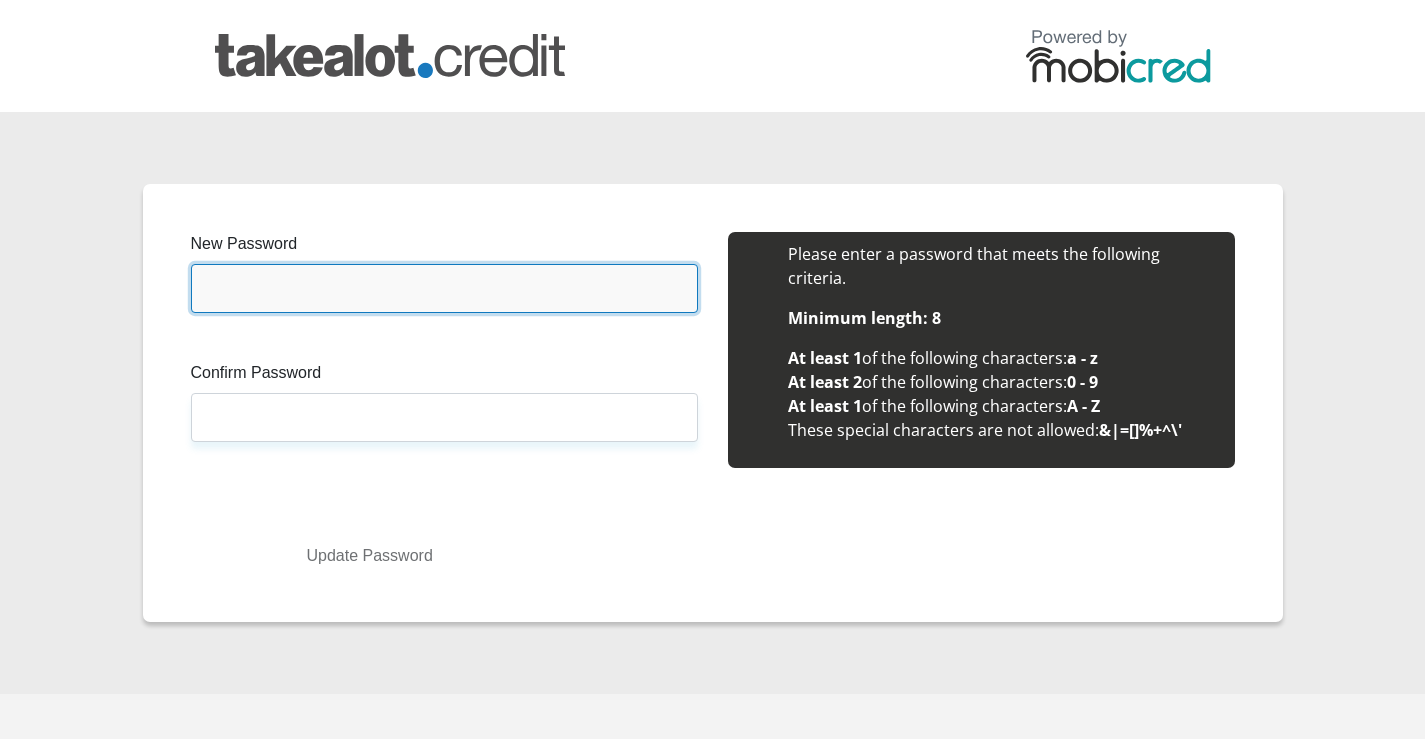 click on "New Password" at bounding box center [444, 288] 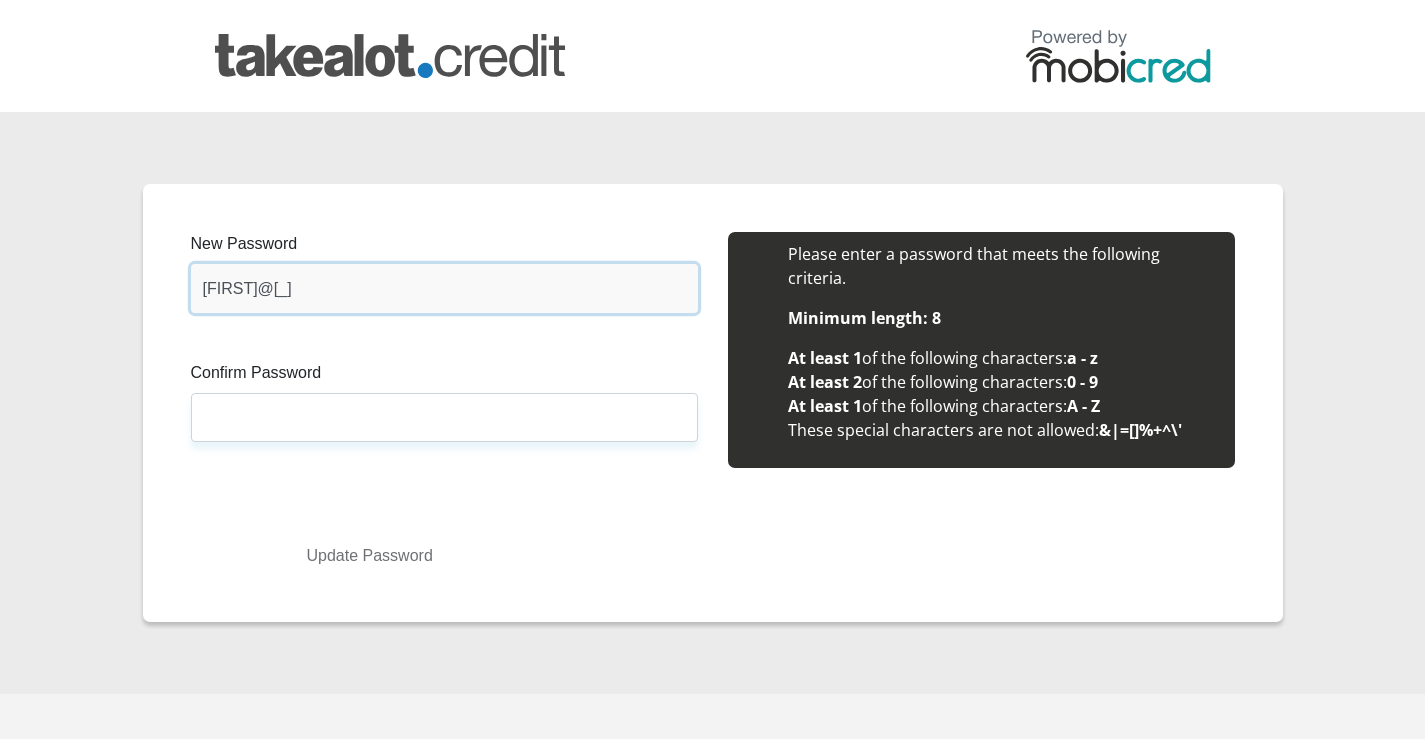 type on "Teres@_1988" 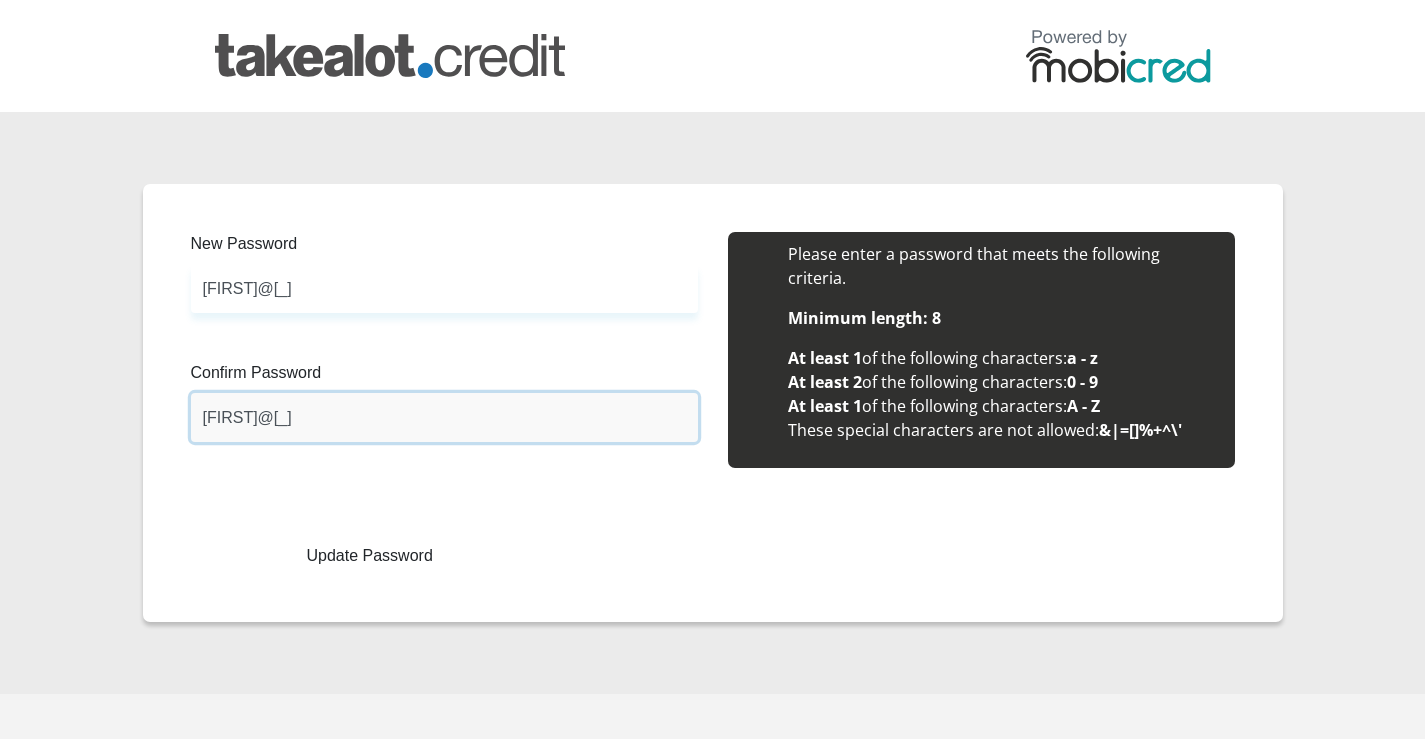 type on "Teres@_1988" 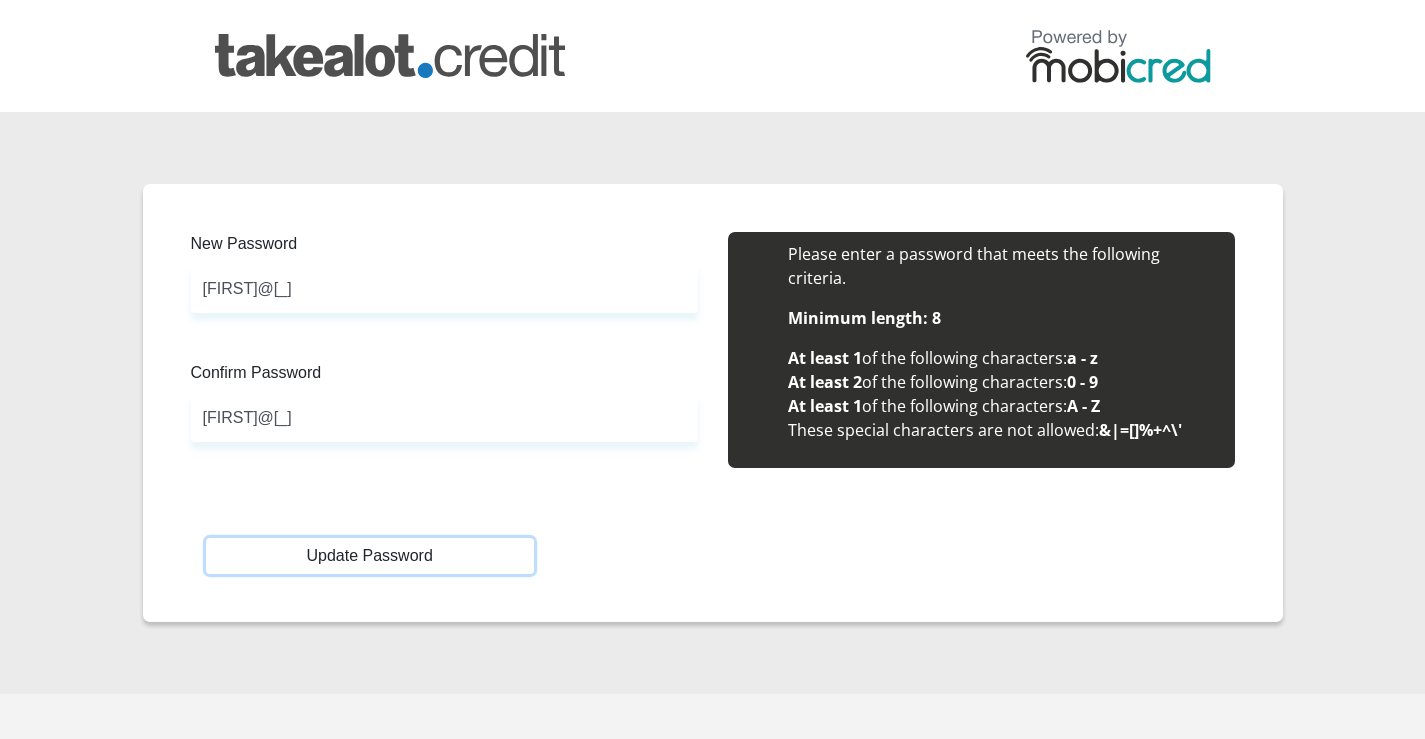 click on "Update Password" at bounding box center [370, 556] 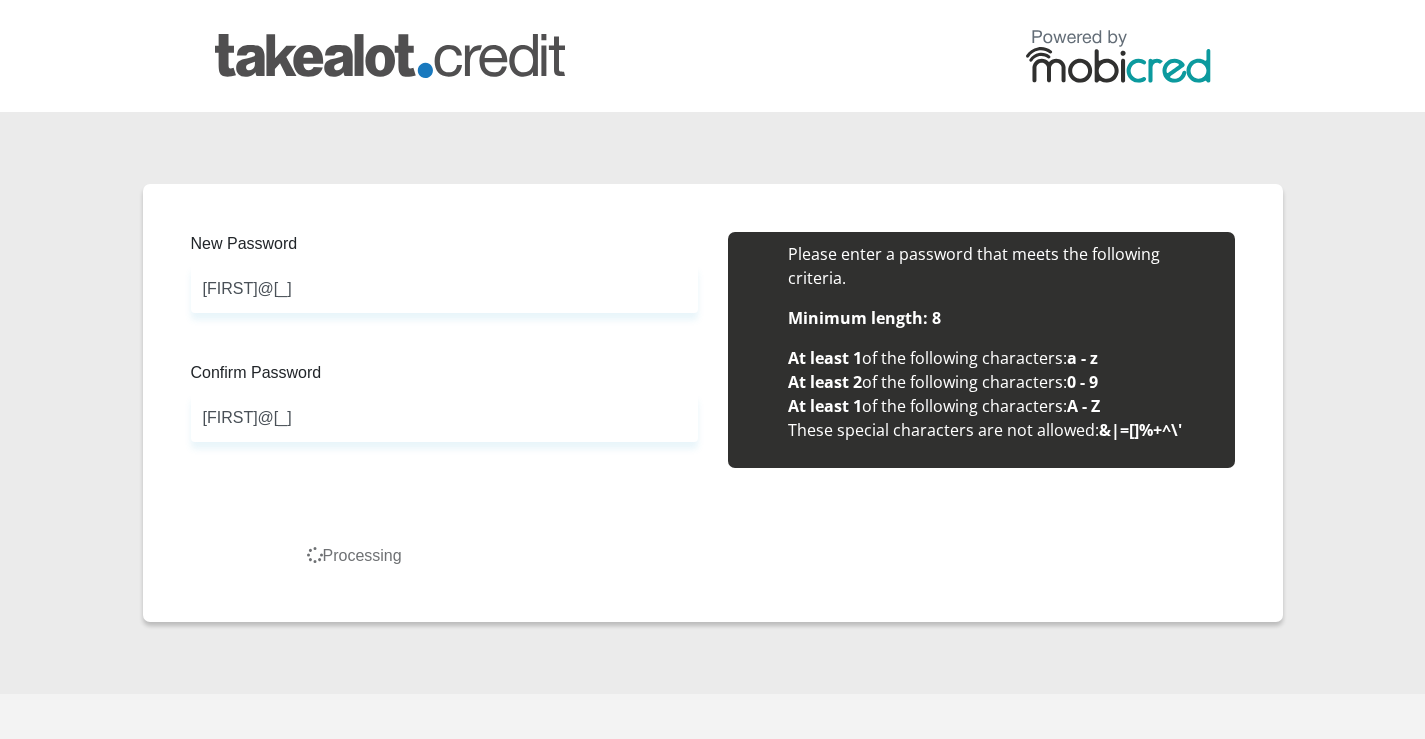 scroll, scrollTop: 0, scrollLeft: 0, axis: both 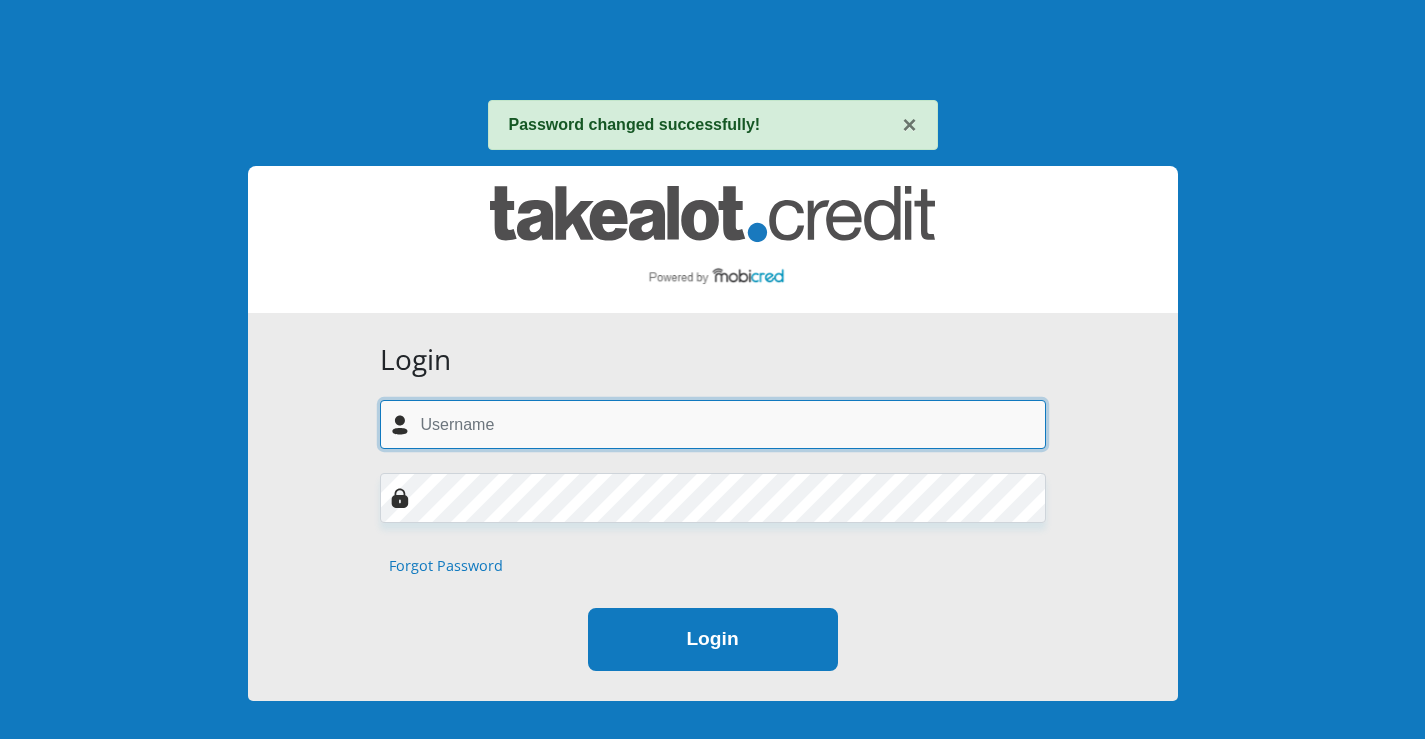 type on "[EMAIL]" 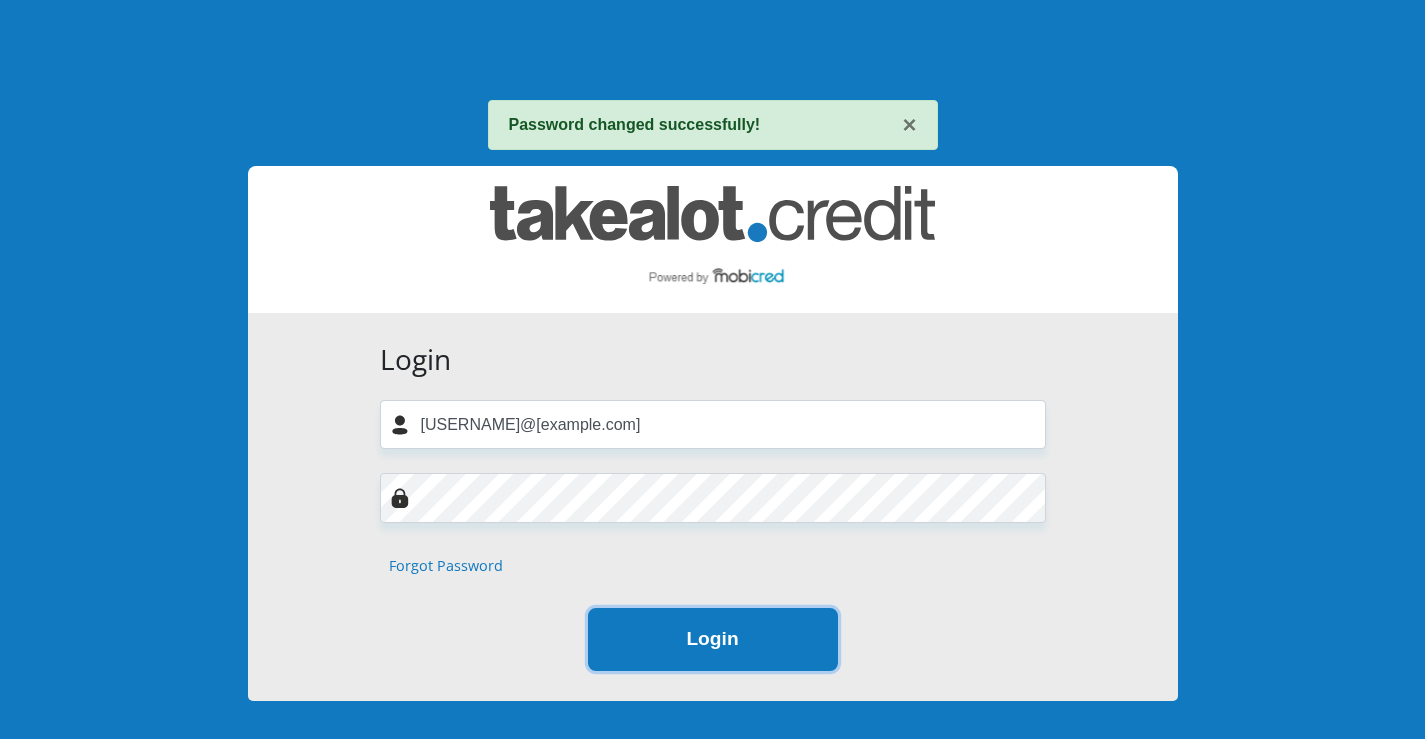 click on "Login" at bounding box center (713, 639) 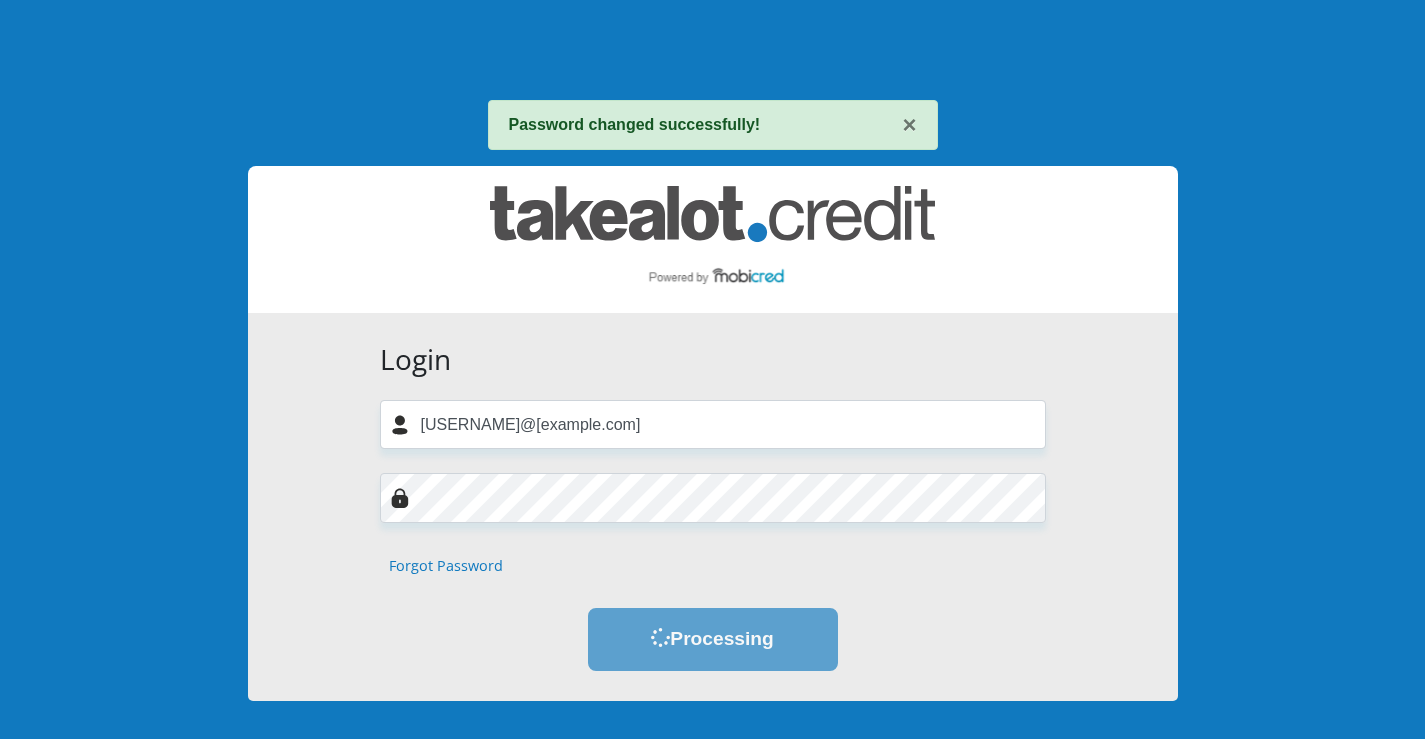 scroll, scrollTop: 0, scrollLeft: 0, axis: both 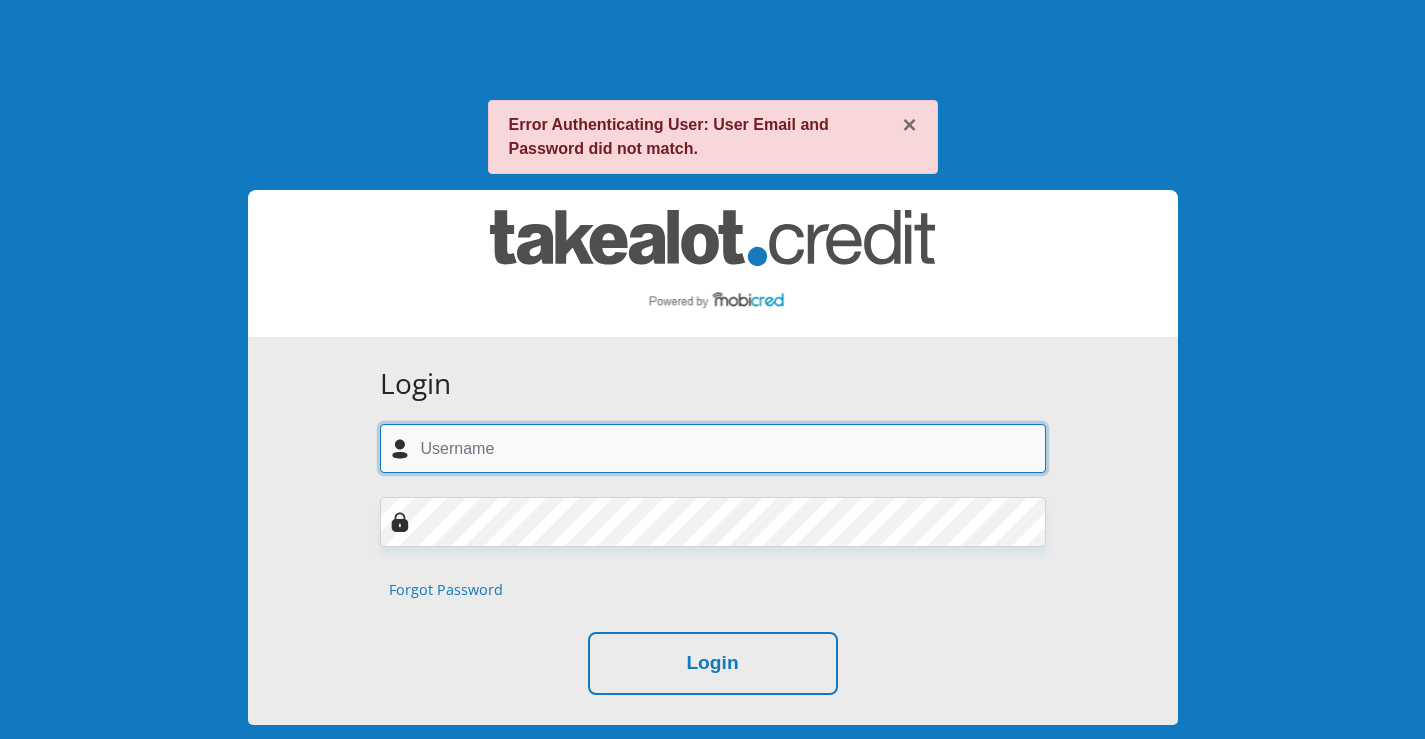 type on "theresadt88@gmail.com" 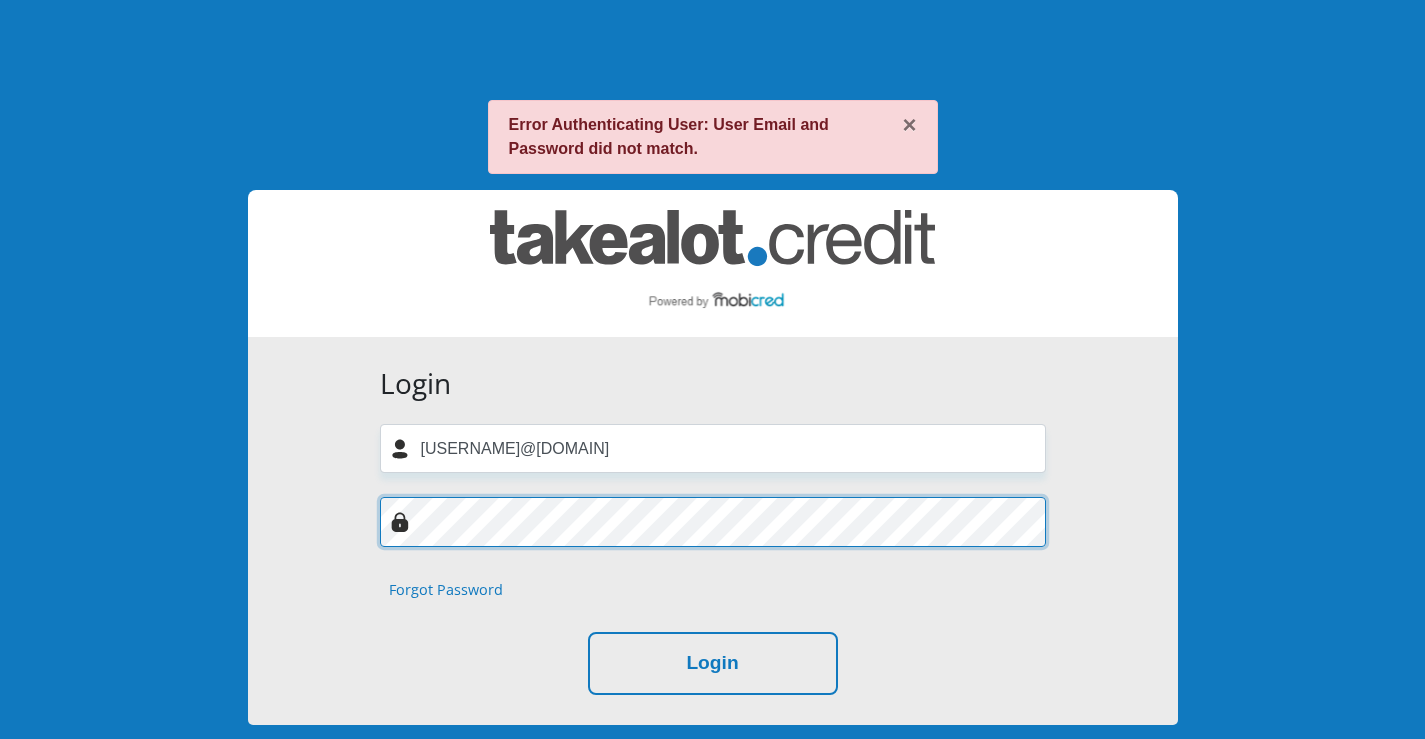 click on "×
Error Authenticating User: User Email and Password did not match.
Login
theresadt88@gmail.com
Forgot Password
Login" at bounding box center [713, 412] 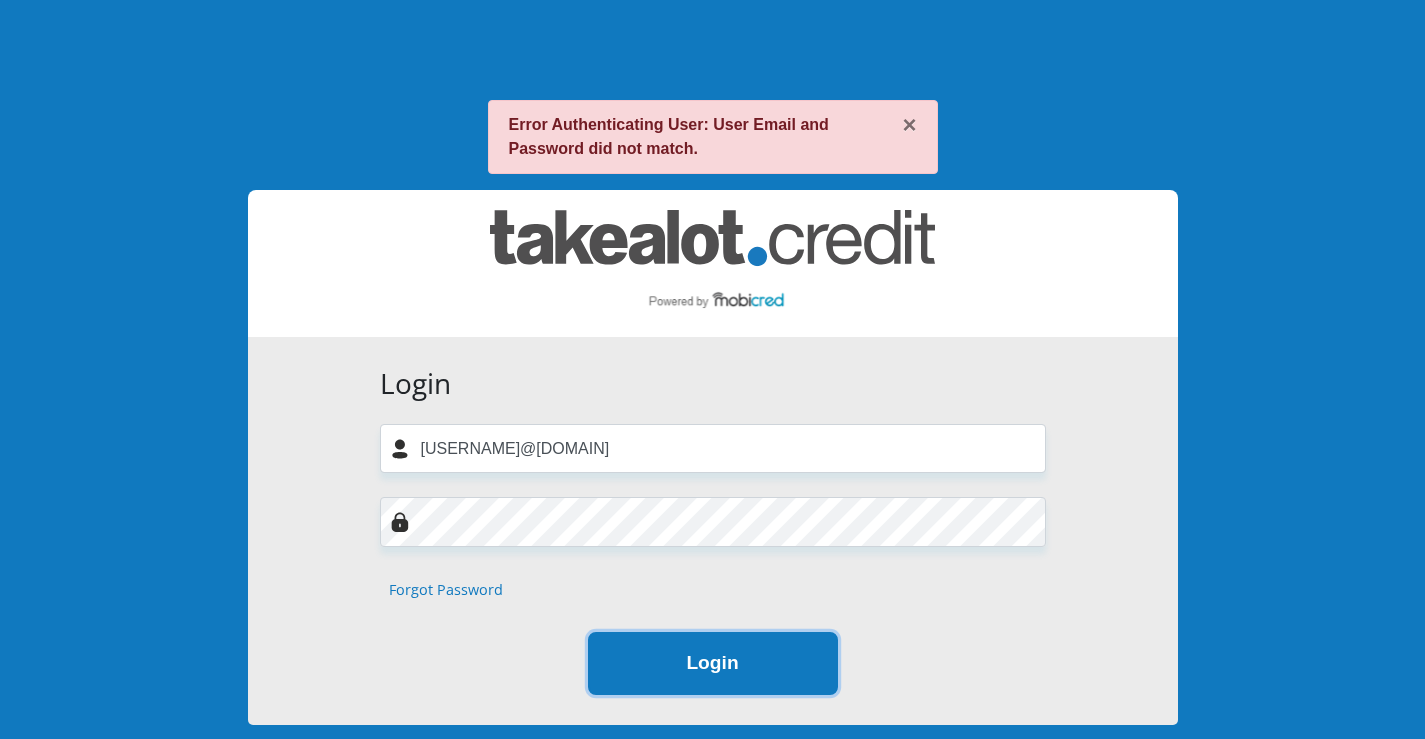 click on "Login" at bounding box center [713, 663] 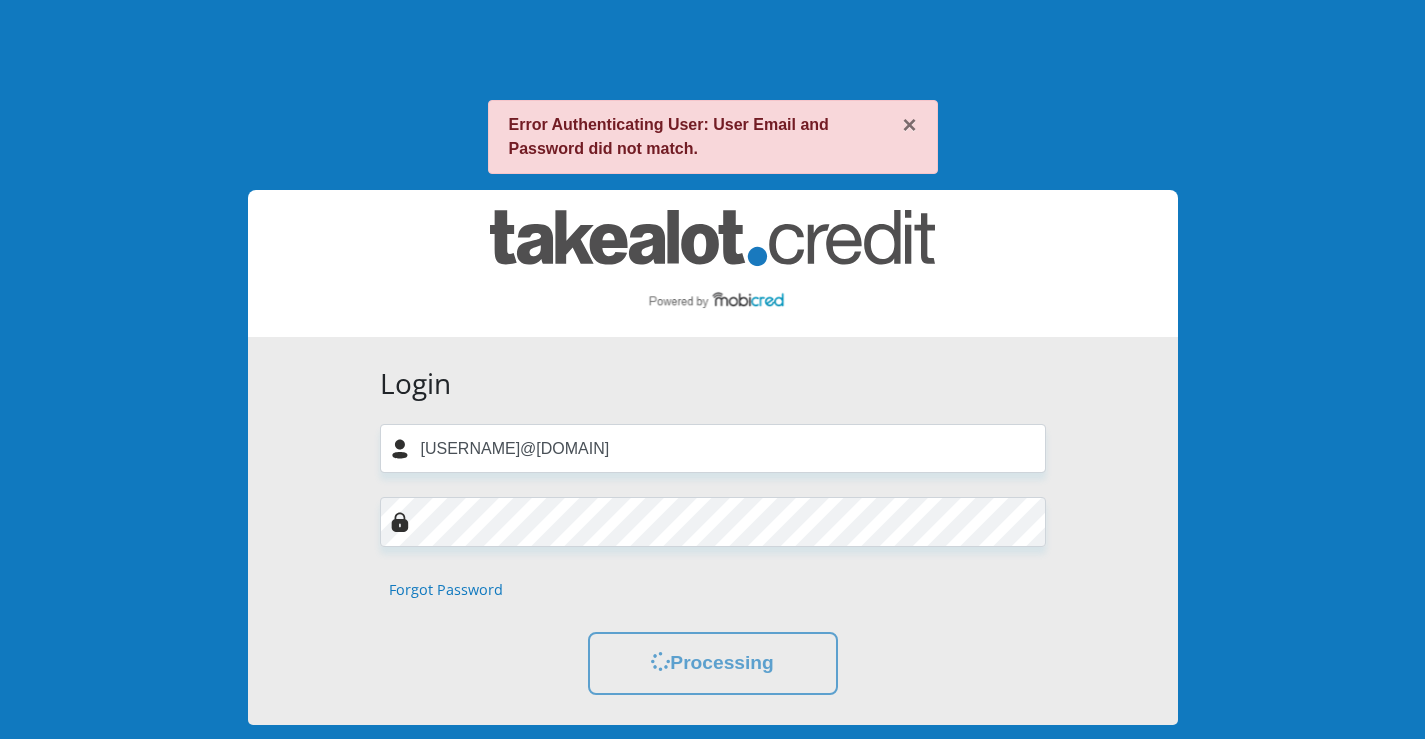 scroll, scrollTop: 0, scrollLeft: 0, axis: both 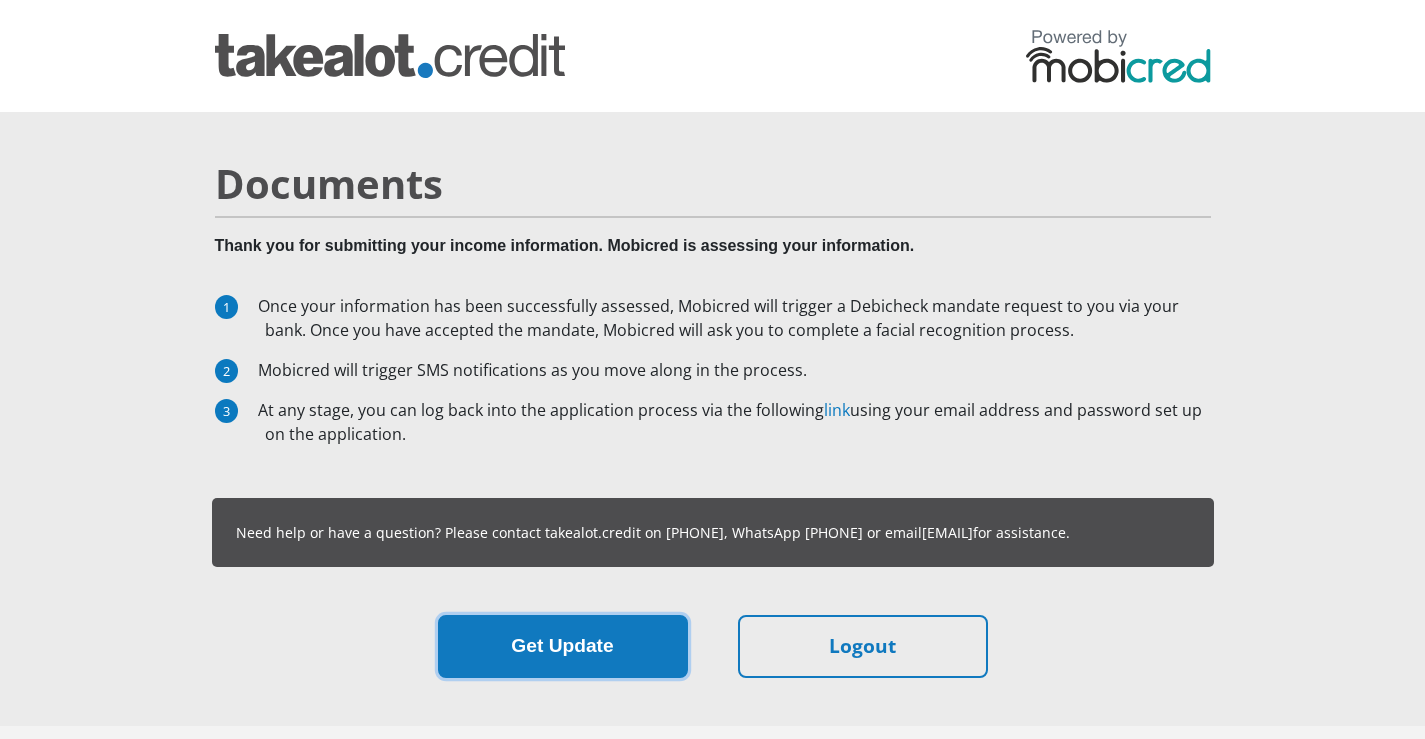 click on "Get Update" at bounding box center [563, 646] 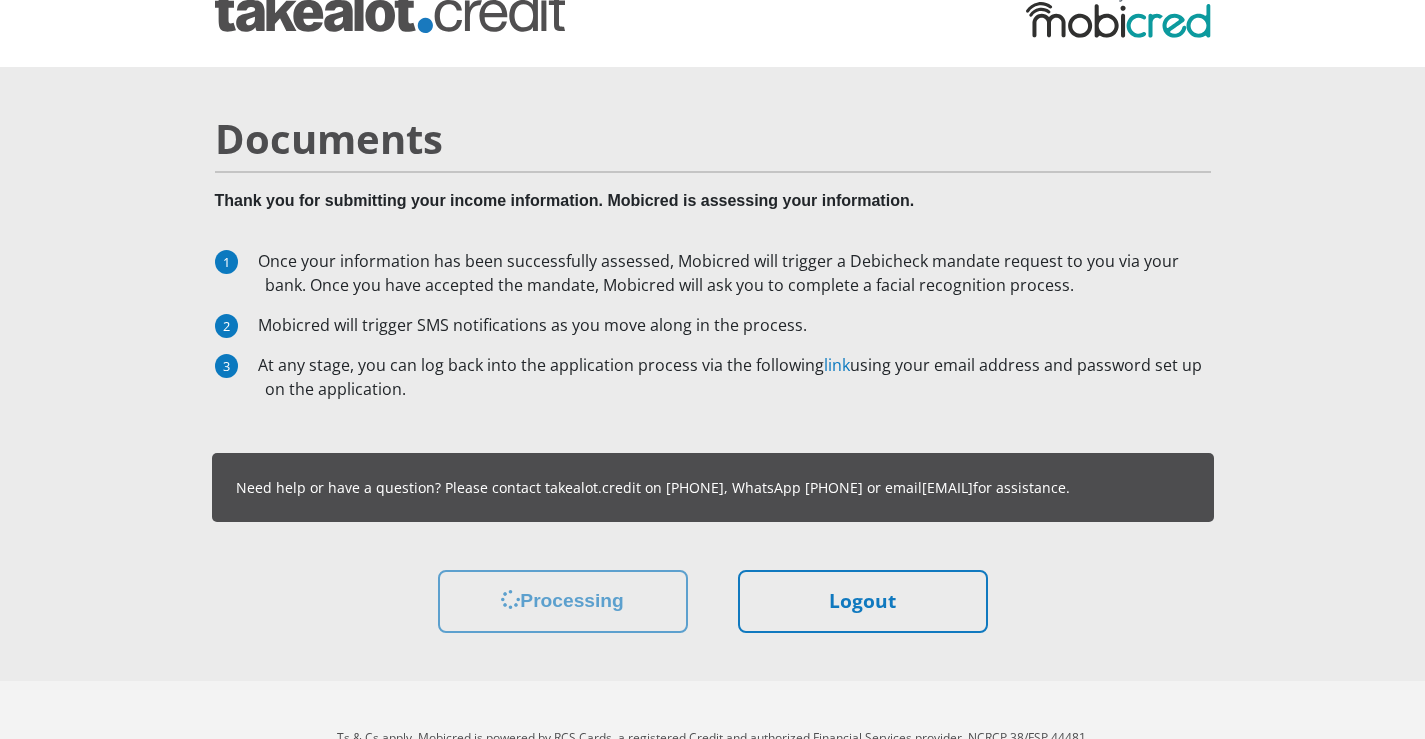 scroll, scrollTop: 0, scrollLeft: 0, axis: both 